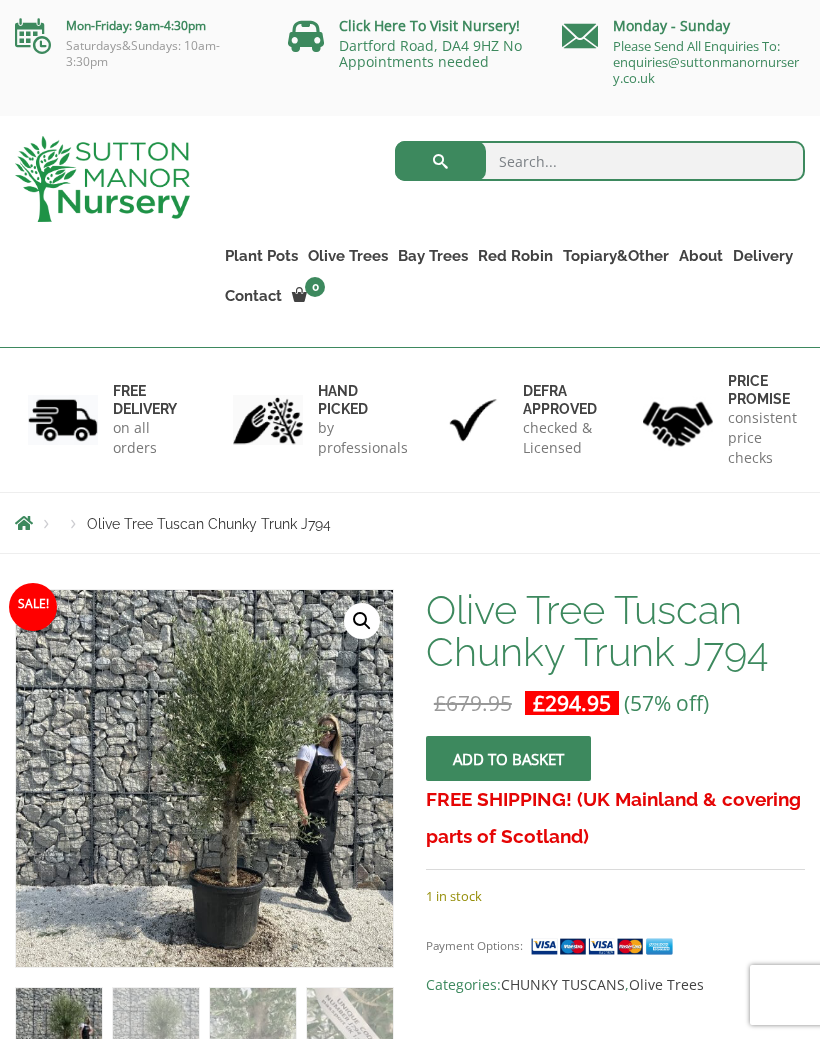 scroll, scrollTop: 0, scrollLeft: 0, axis: both 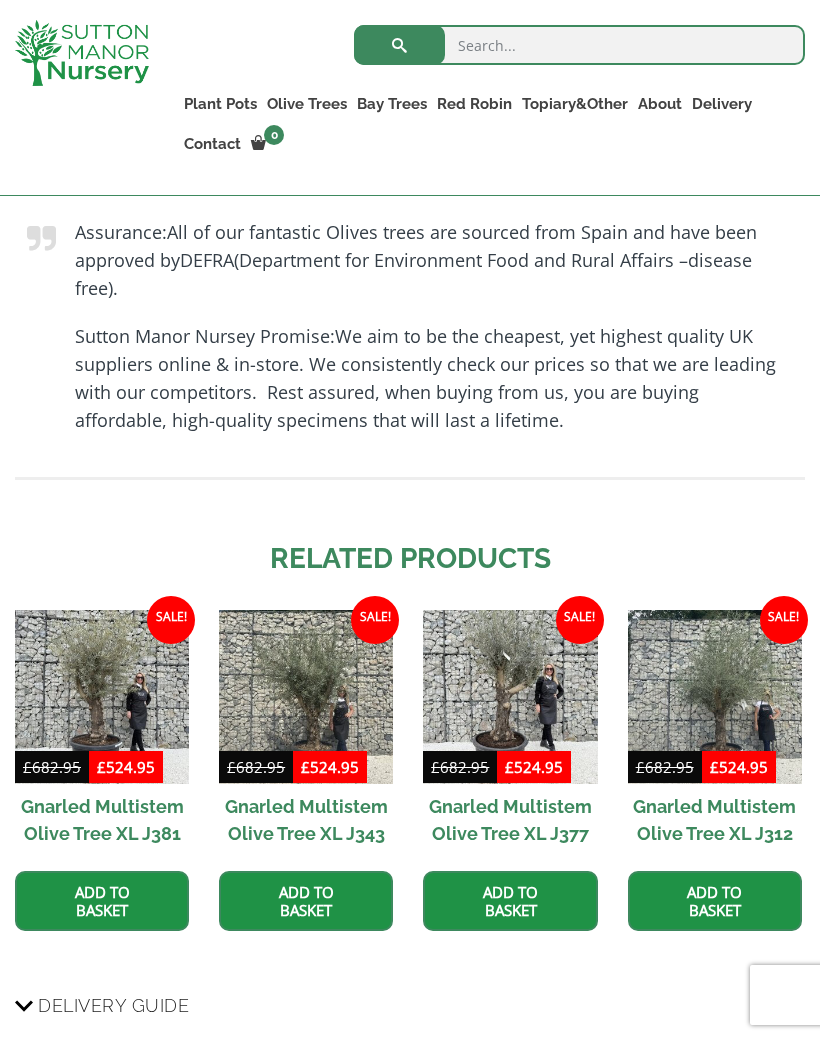click at bounding box center (510, 697) 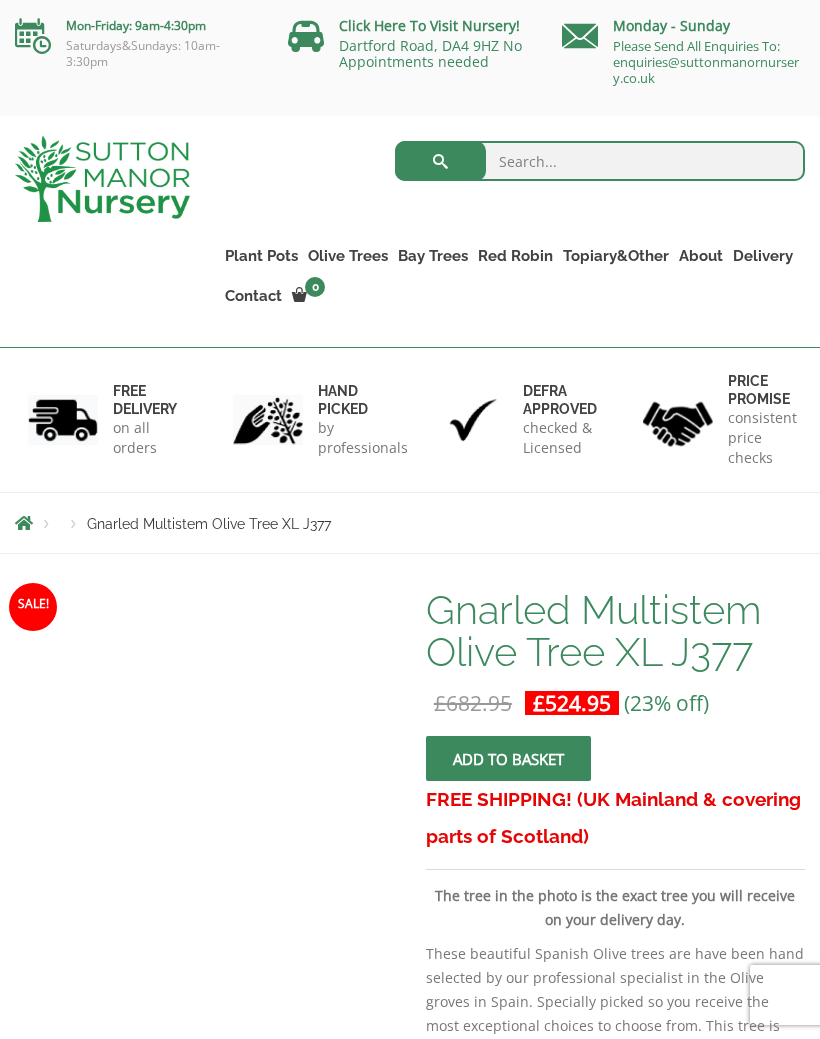 scroll, scrollTop: 0, scrollLeft: 0, axis: both 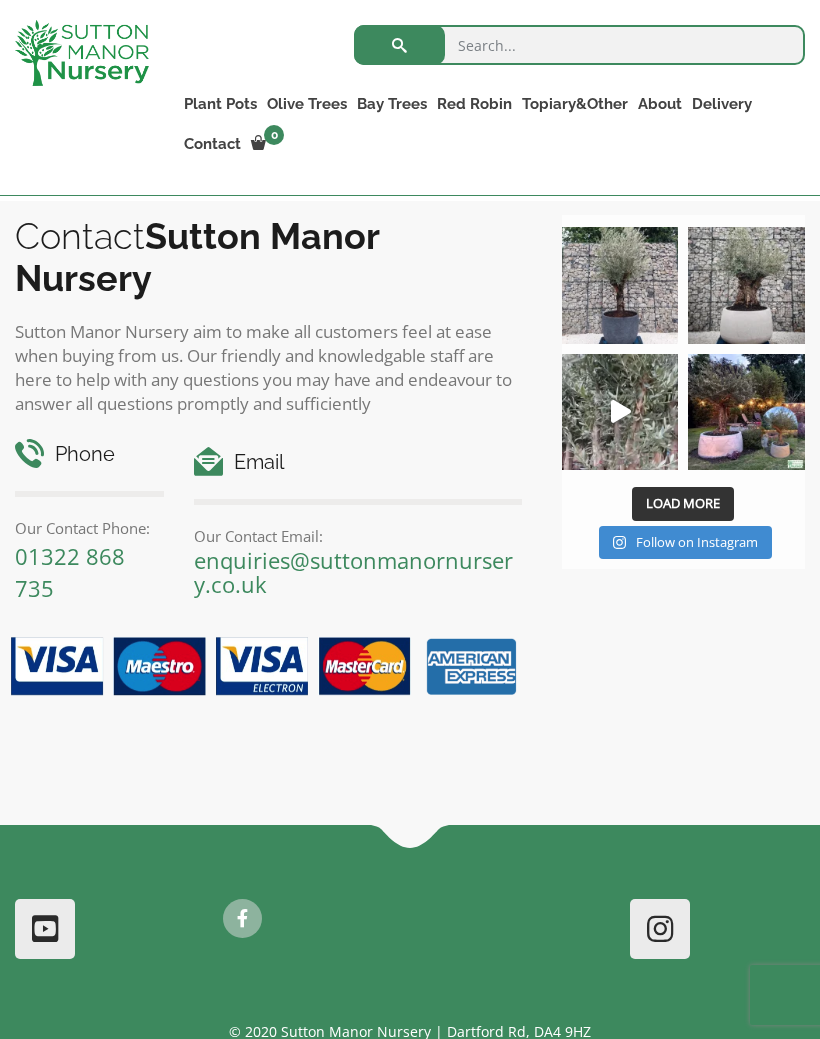 click at bounding box center [620, 285] 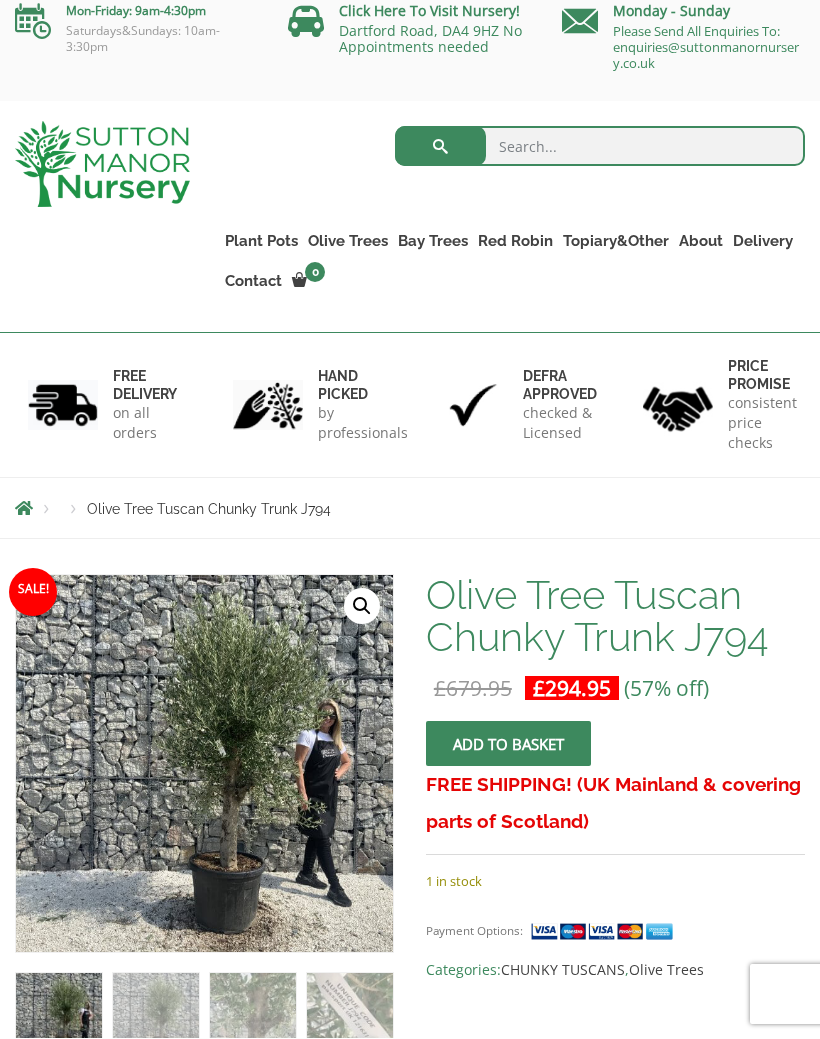 scroll, scrollTop: 15, scrollLeft: 0, axis: vertical 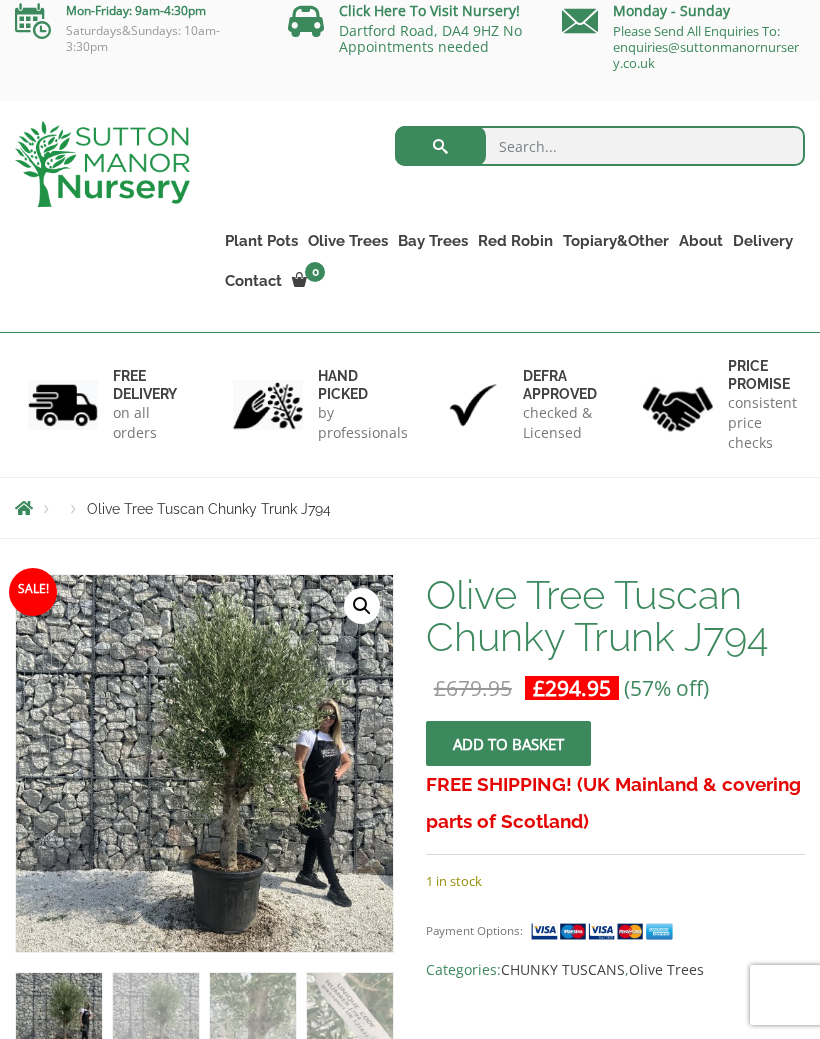 click on "The Barolo Pots" at bounding box center [0, 0] 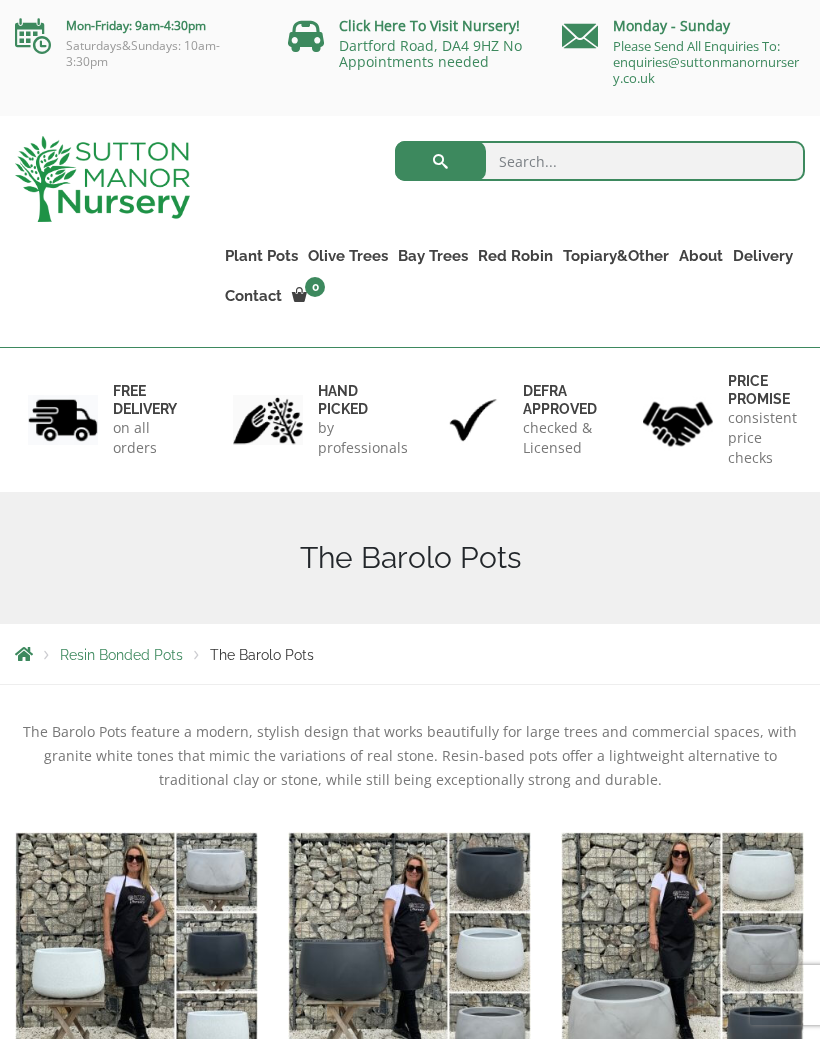 scroll, scrollTop: 0, scrollLeft: 0, axis: both 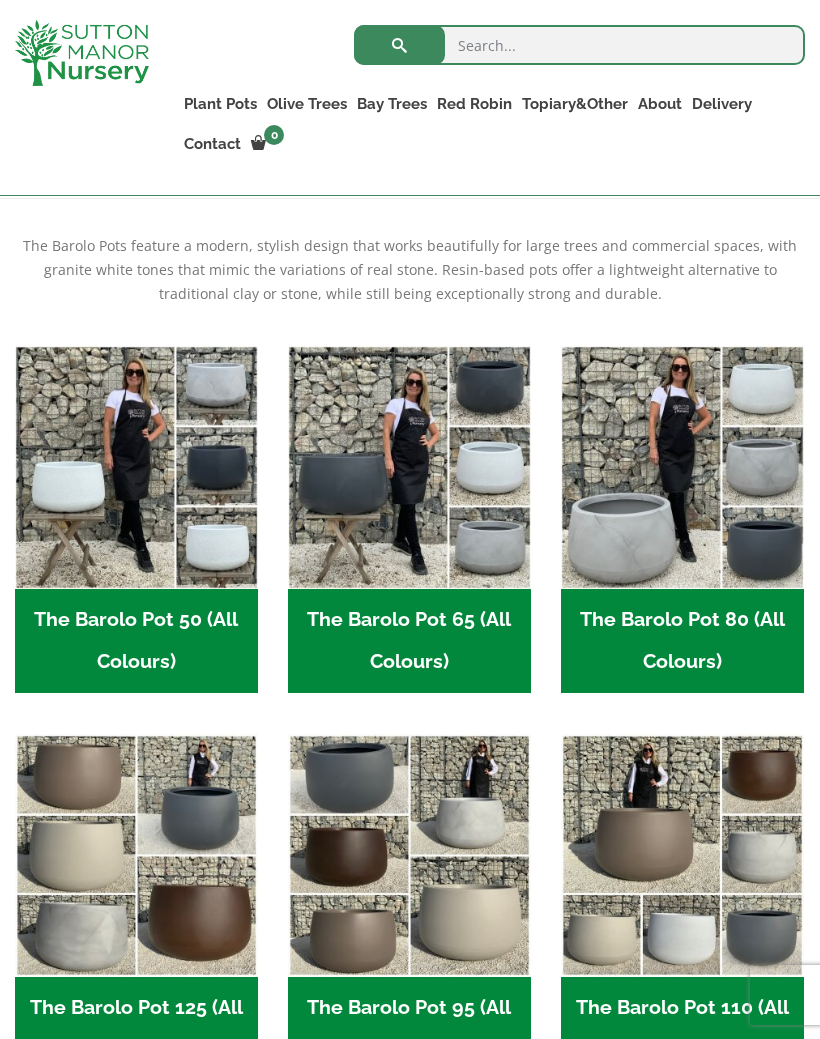 click on "The Barolo Pot 50 (All Colours)  (6)" at bounding box center (136, 641) 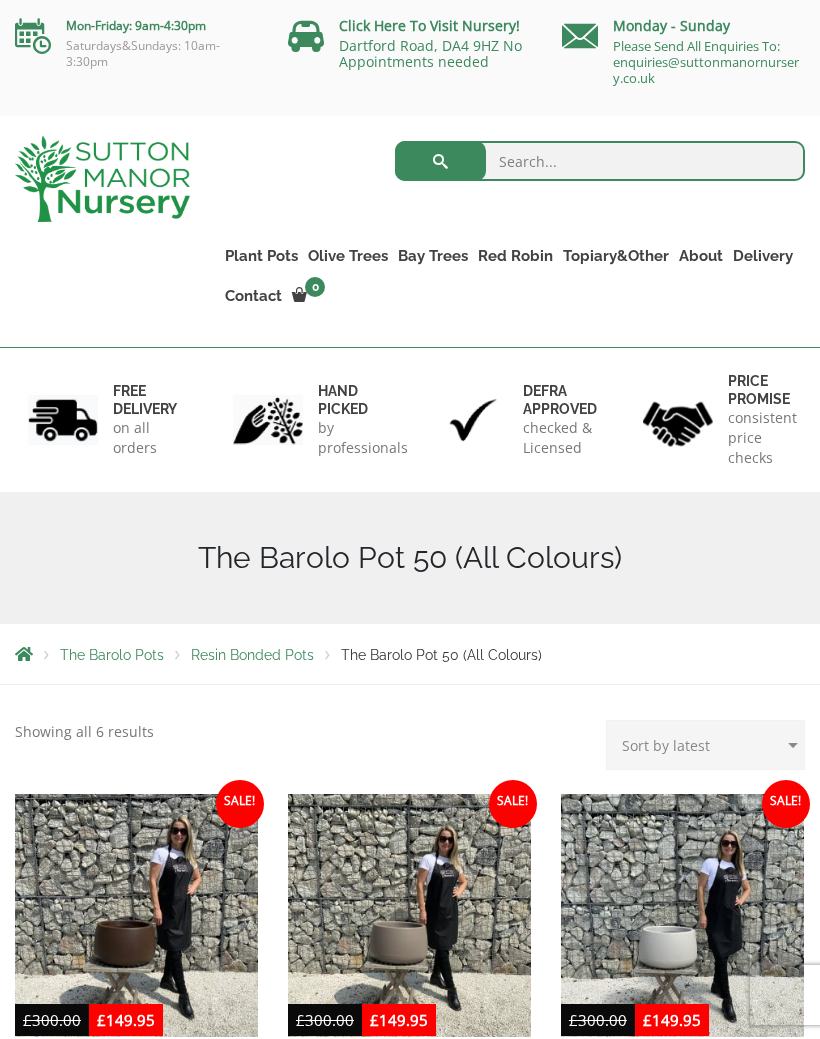 scroll, scrollTop: 0, scrollLeft: 0, axis: both 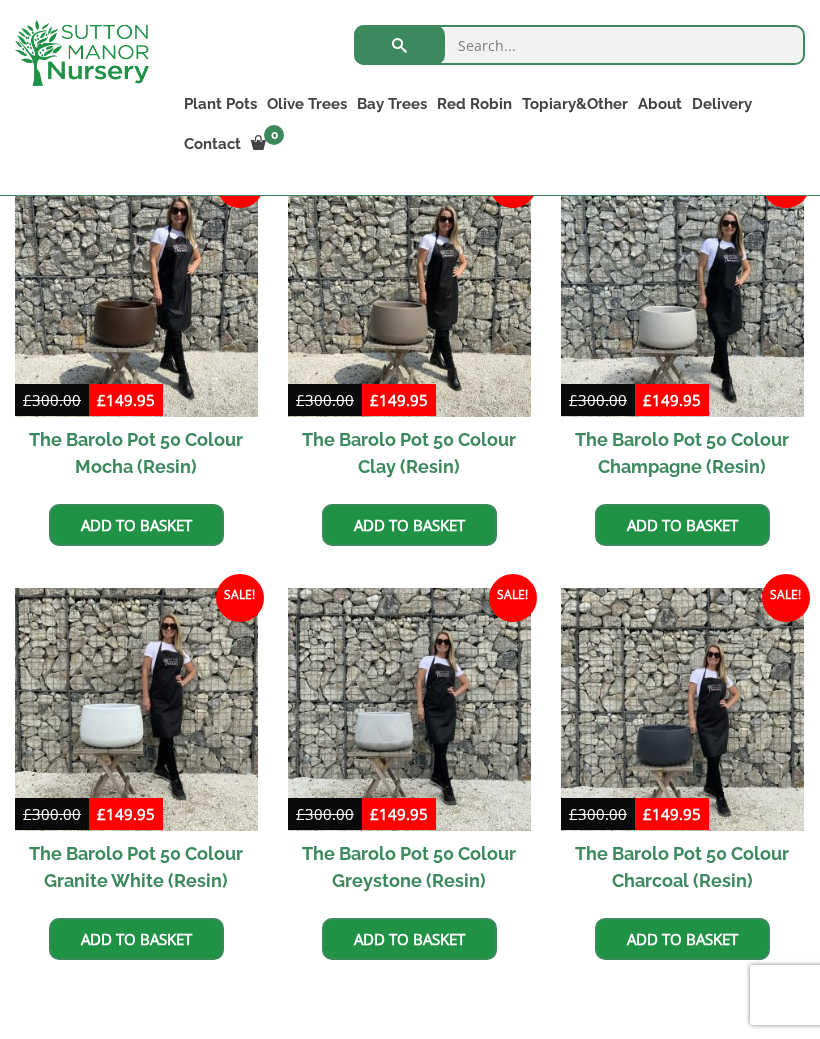 click at bounding box center (682, 709) 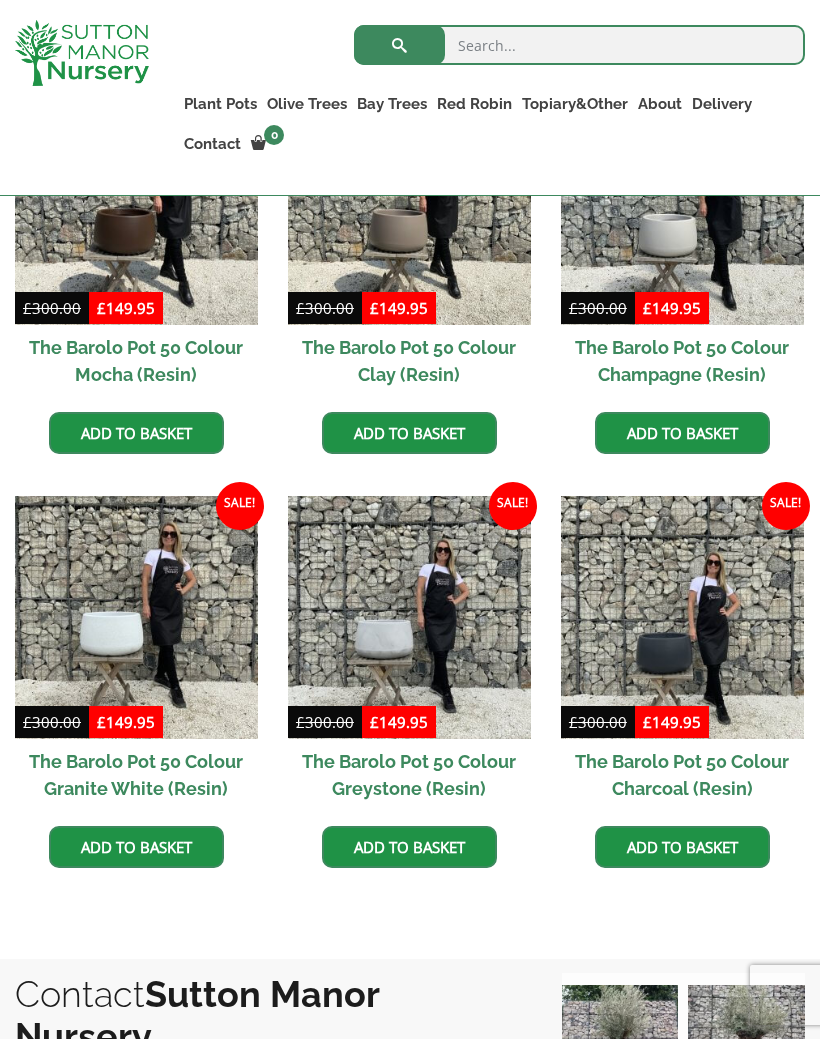 click on "Squares And Troughs" at bounding box center [0, 0] 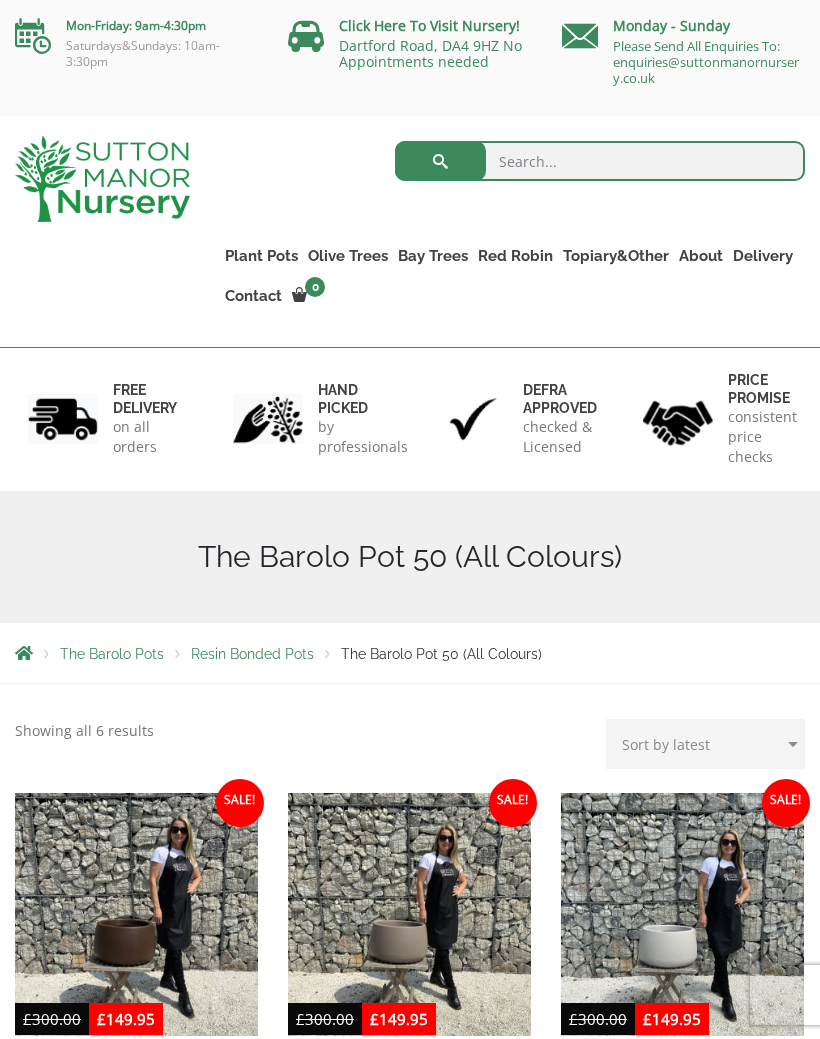 scroll, scrollTop: 676, scrollLeft: 0, axis: vertical 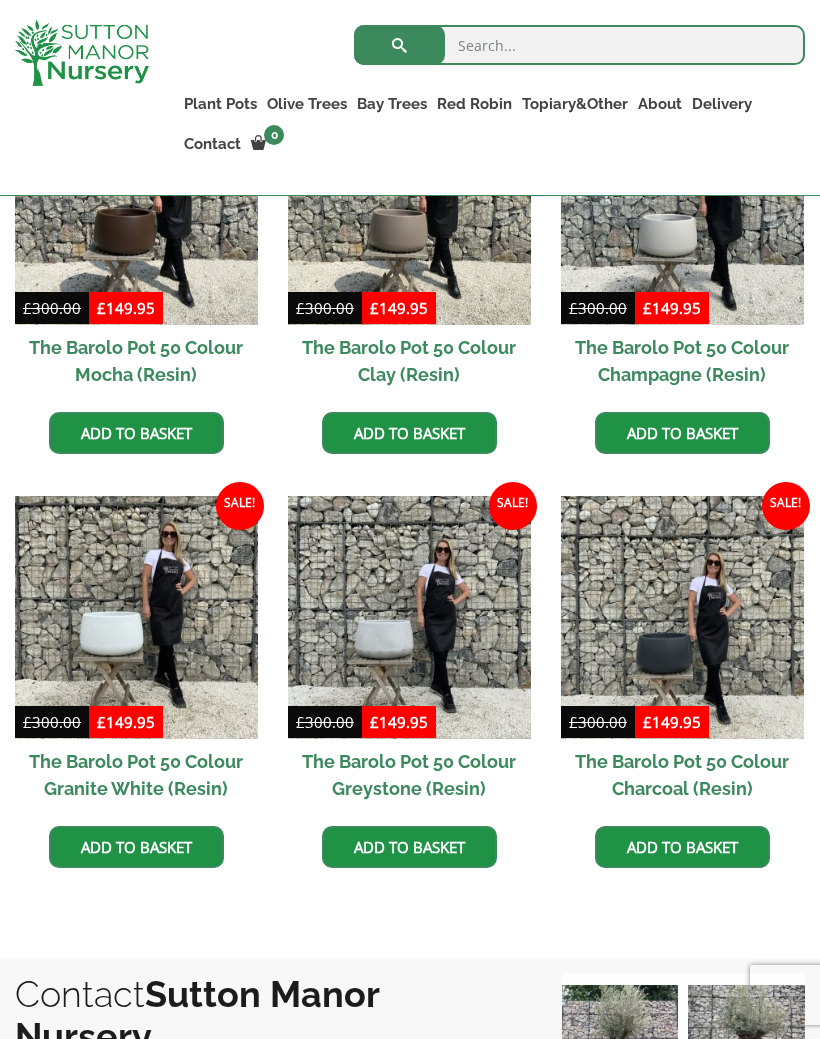 click on "Fibre Clay Pots" at bounding box center (0, 0) 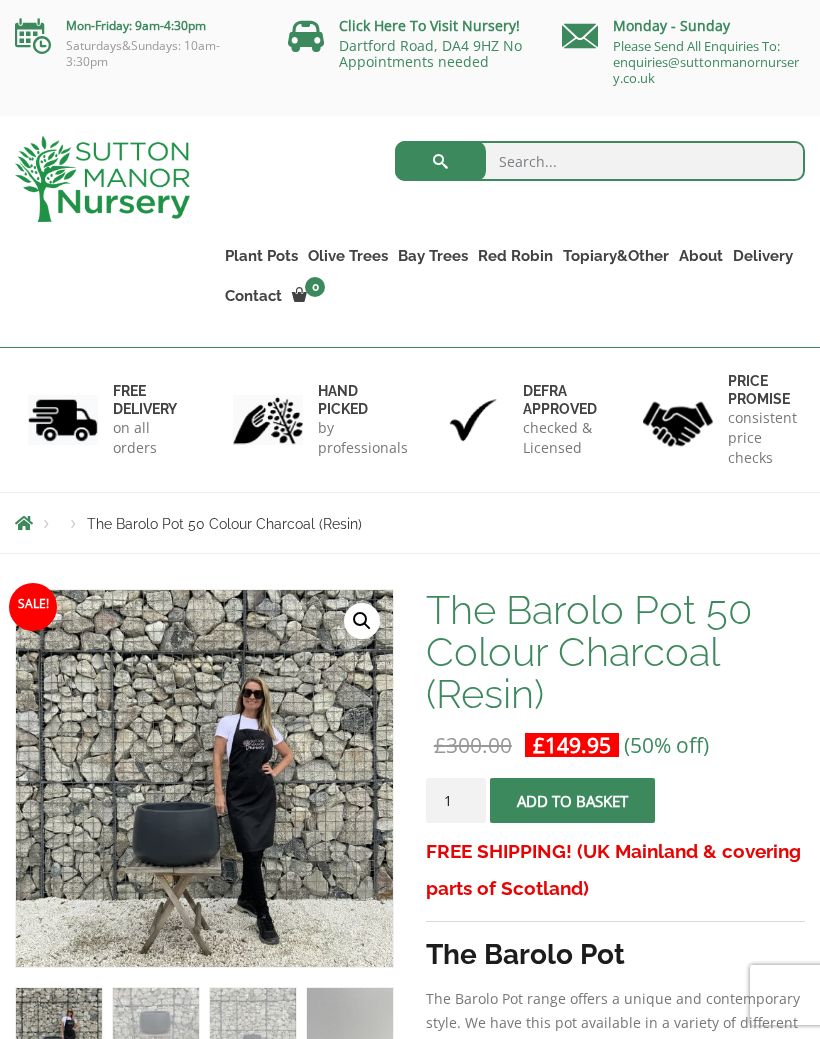 scroll, scrollTop: 0, scrollLeft: 0, axis: both 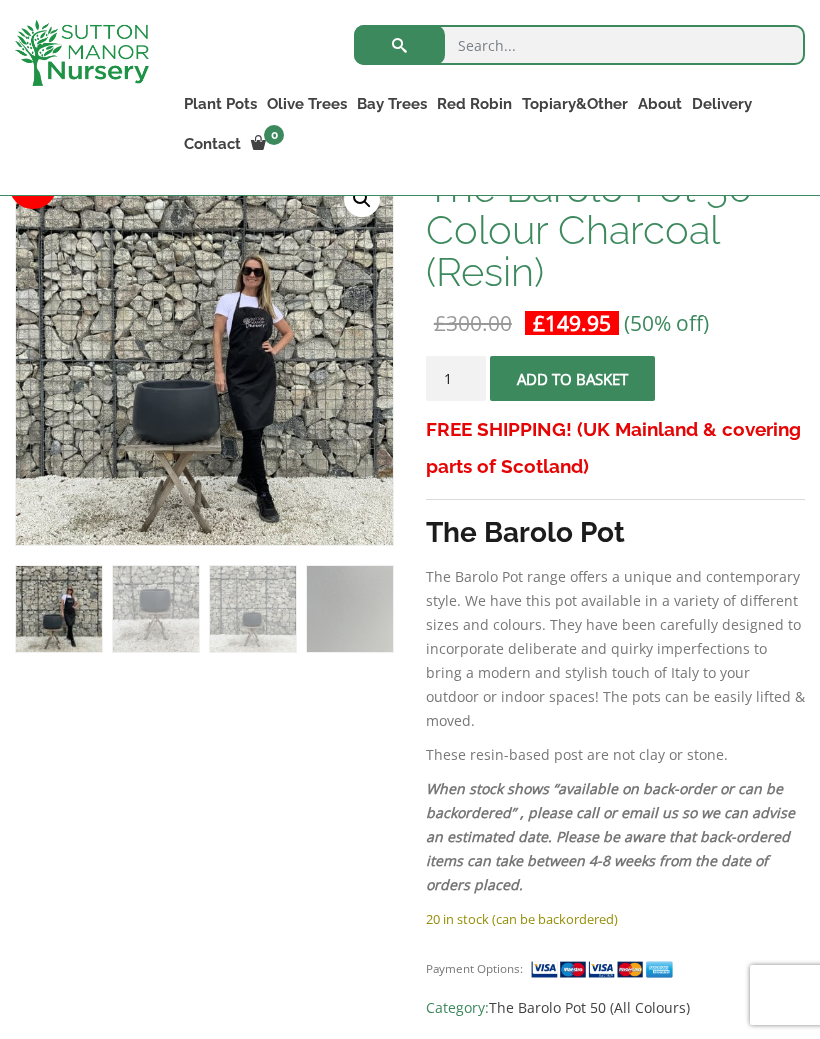 click at bounding box center (459, 611) 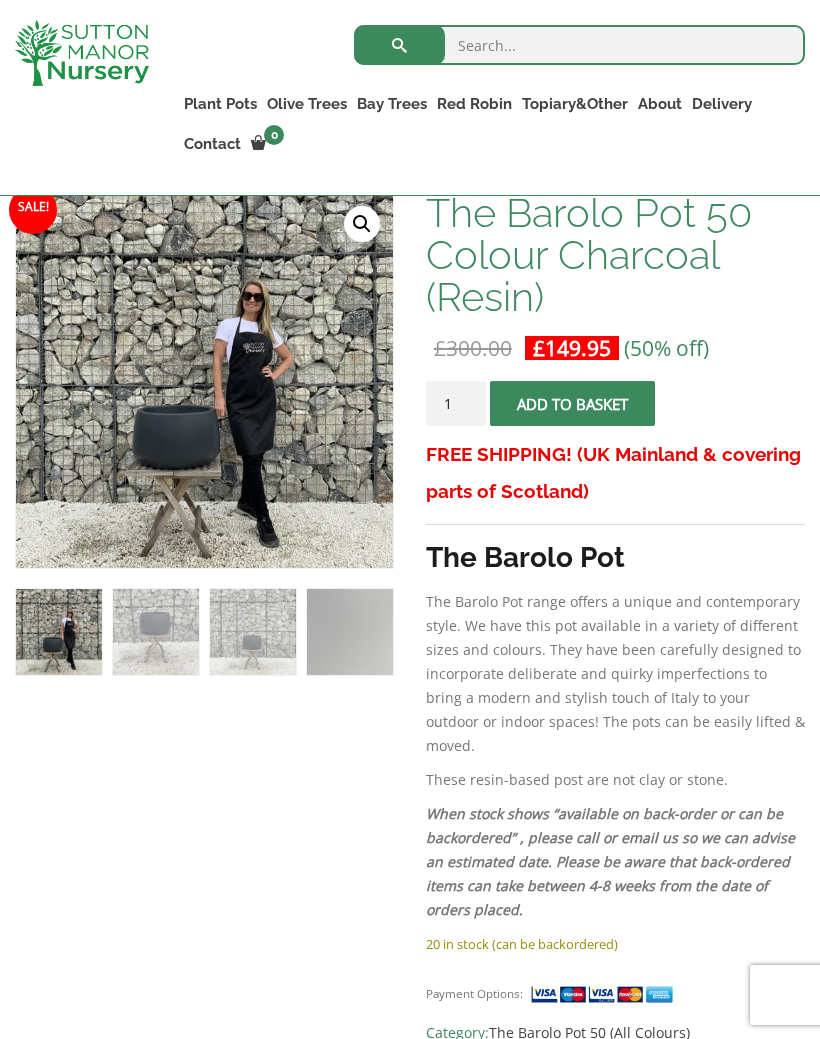scroll, scrollTop: 313, scrollLeft: 0, axis: vertical 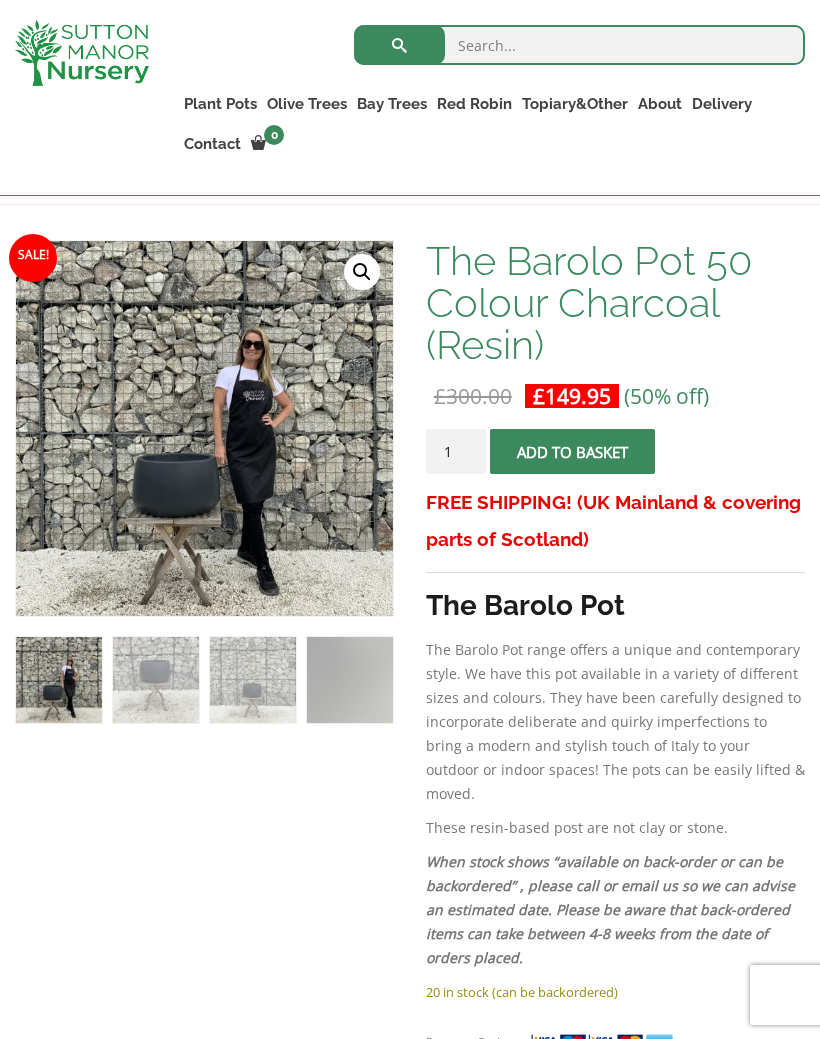 click on "🔍" at bounding box center (362, 272) 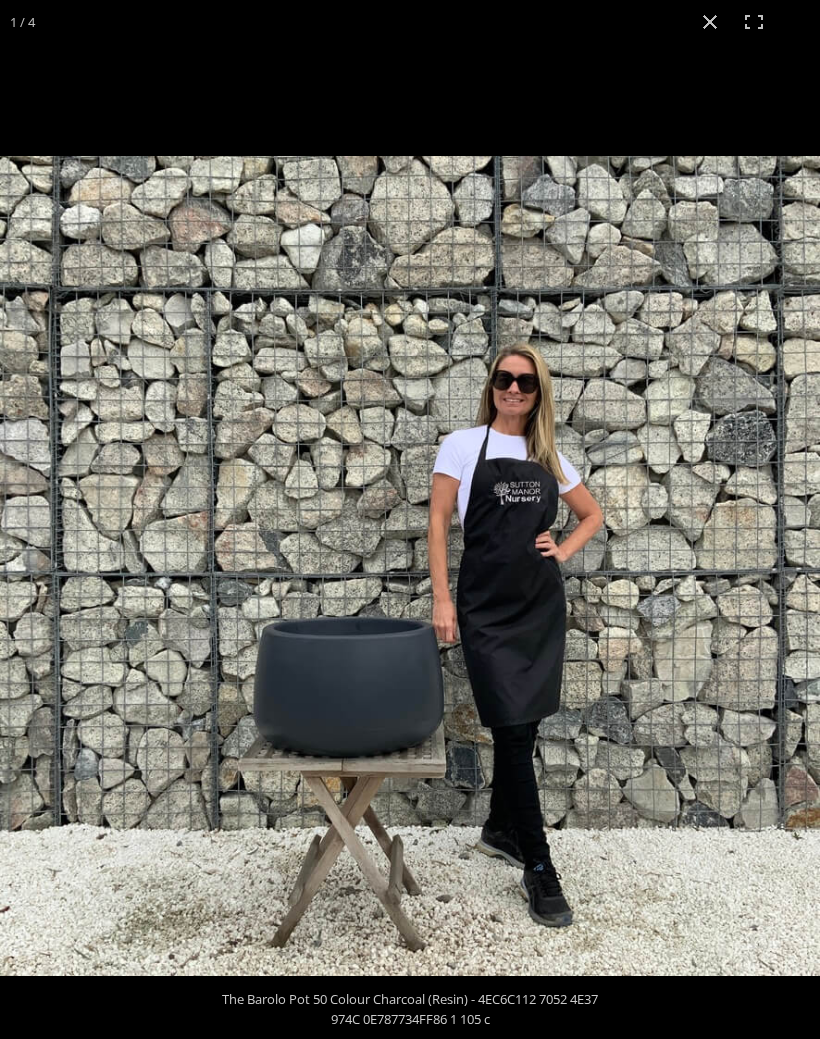 click at bounding box center (710, 22) 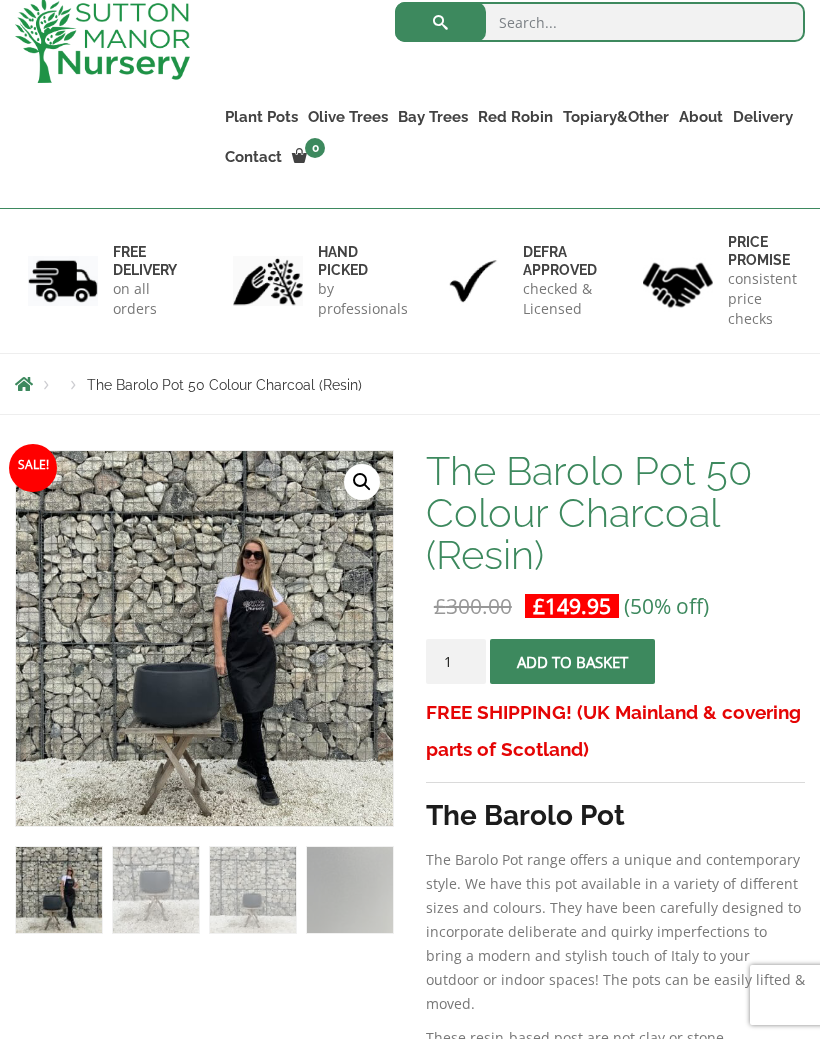 scroll, scrollTop: 0, scrollLeft: 0, axis: both 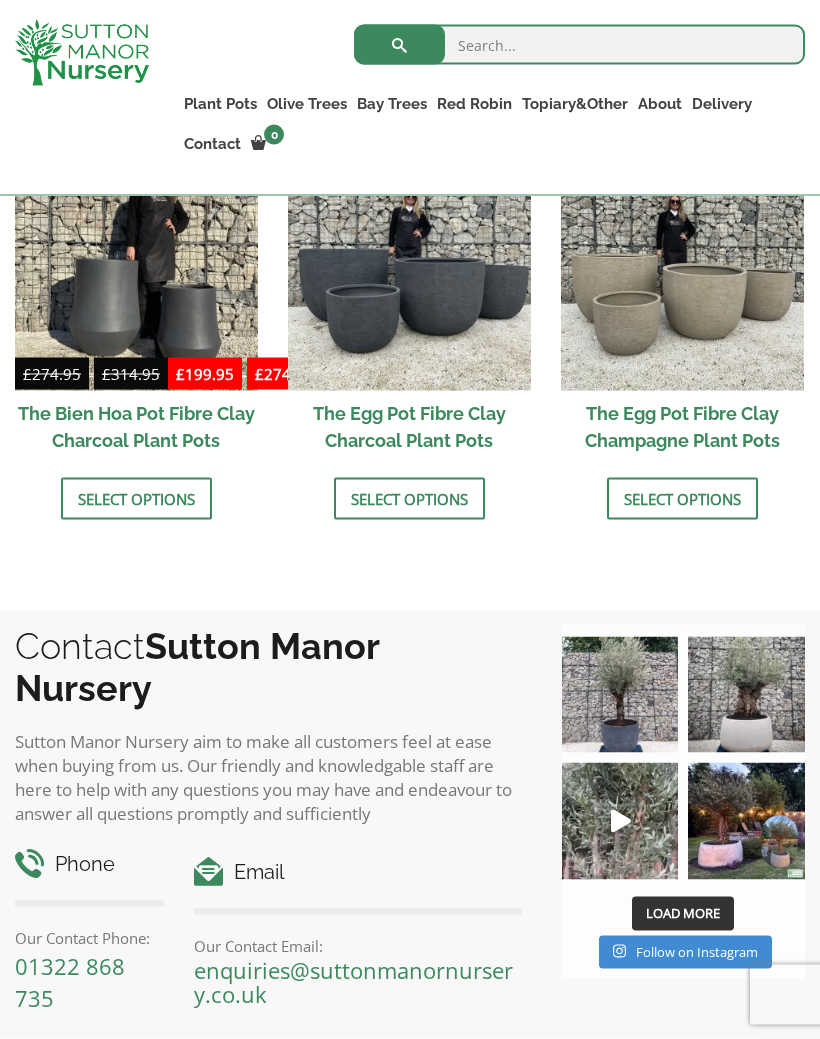 click on "The Egg Pot Fibre Clay Charcoal Plant Pots" at bounding box center (409, 427) 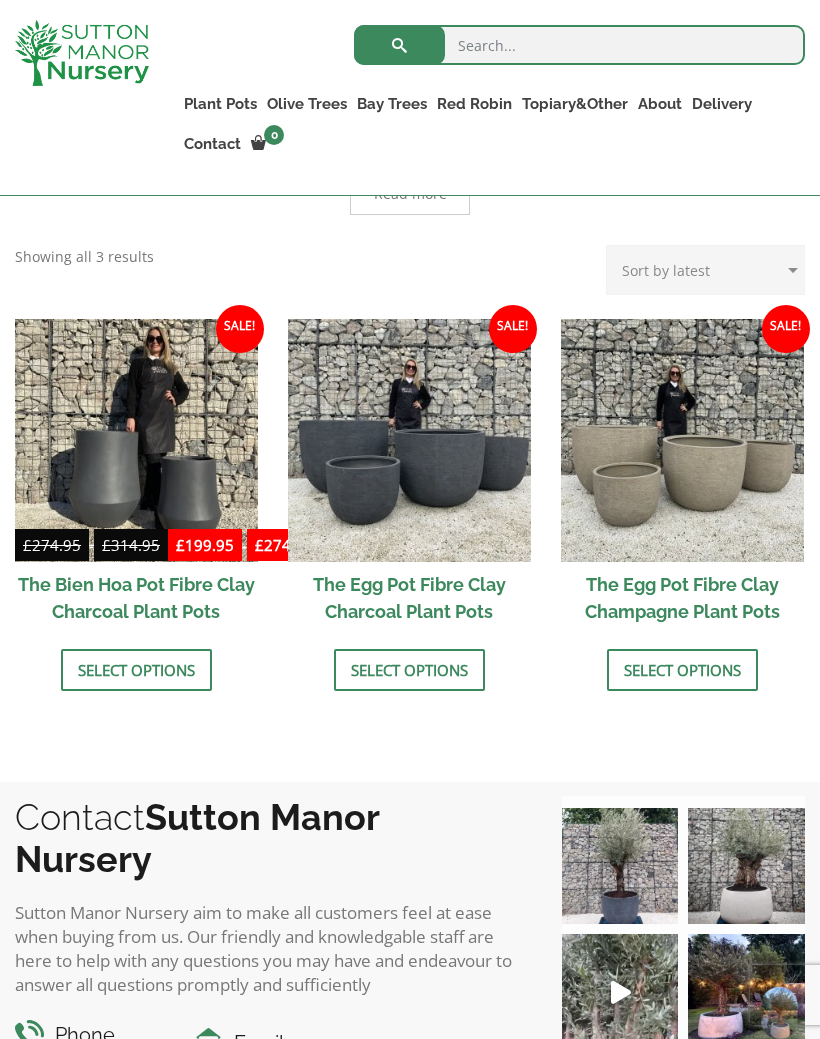 scroll, scrollTop: 573, scrollLeft: 0, axis: vertical 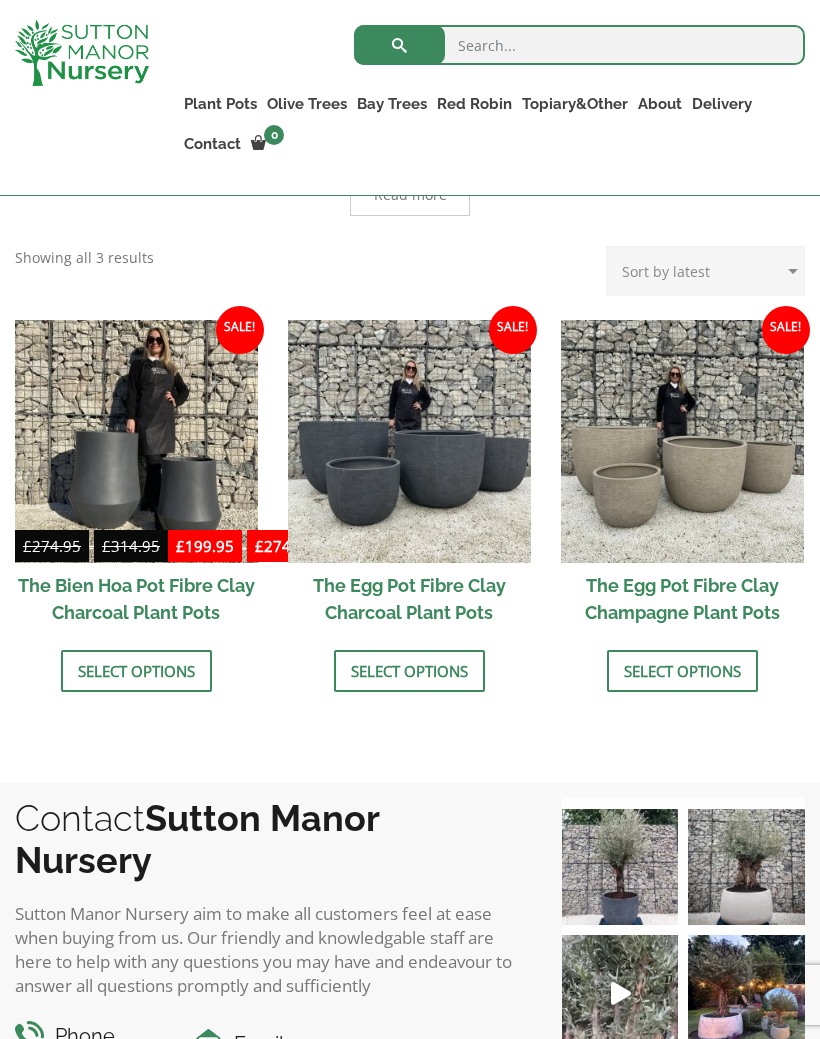 click at bounding box center (136, 441) 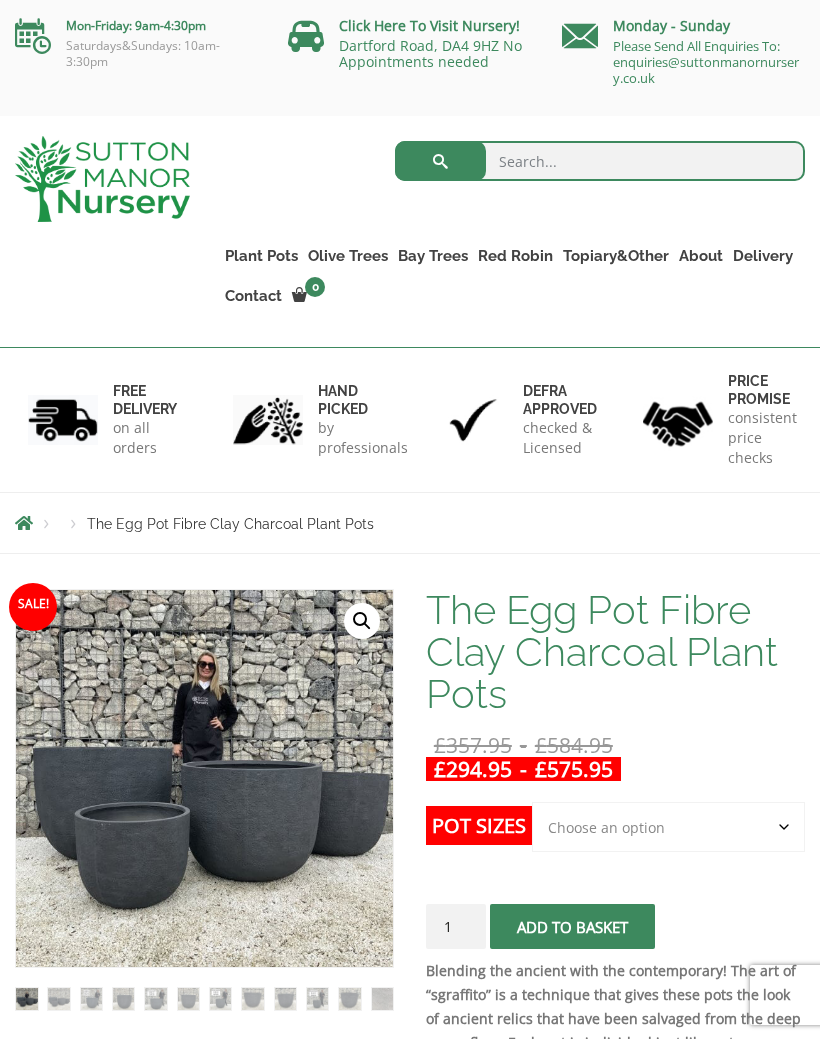 scroll, scrollTop: 0, scrollLeft: 0, axis: both 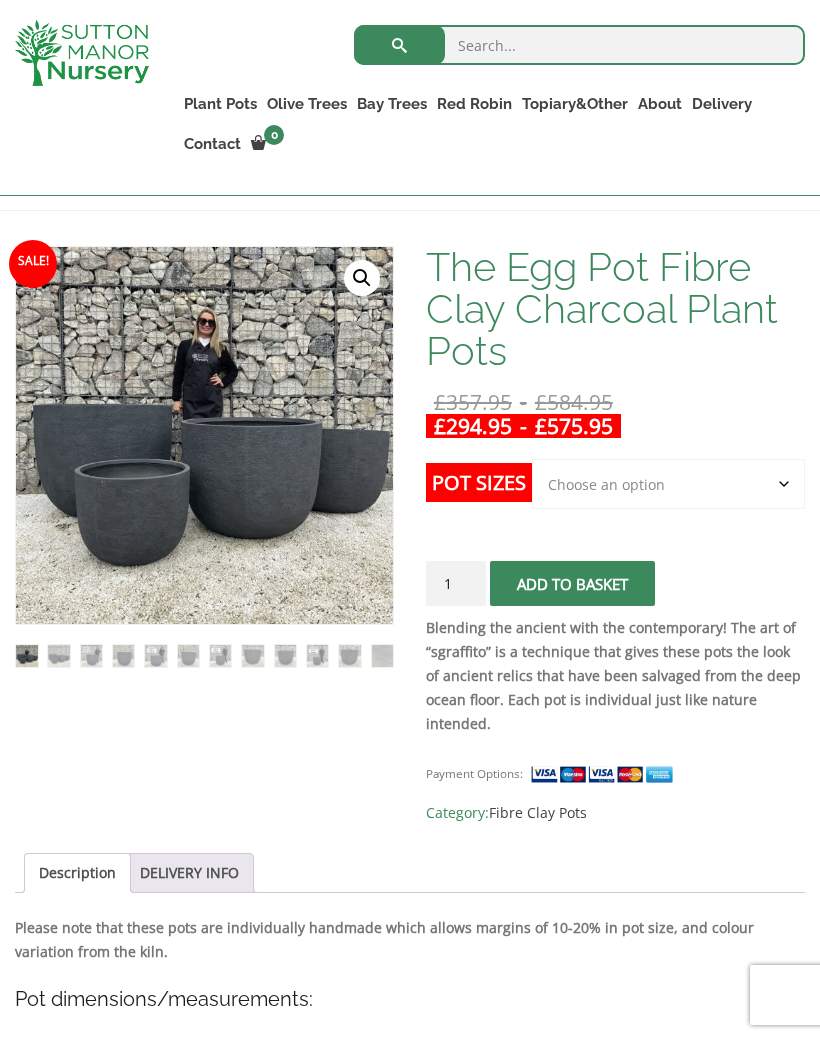 click on "Choose an option Click here to buy the 5th To Largest Pot In The Picture Click here to buy the 4th To Largest Pot In The Picture Click here to buy the 3rd To Largest Pot In The Picture Click here to buy the 2nd To Largest Pot In The Picture Click here to buy The Largest Pot In The Picture" 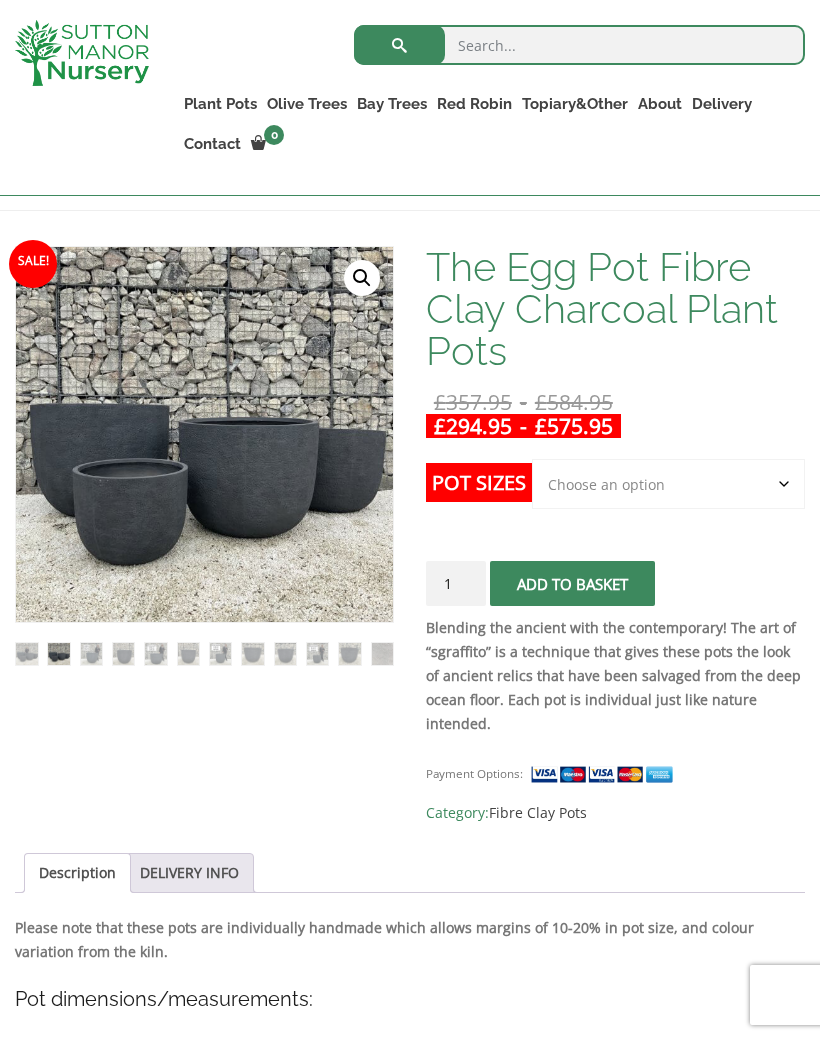 click at bounding box center (92, 654) 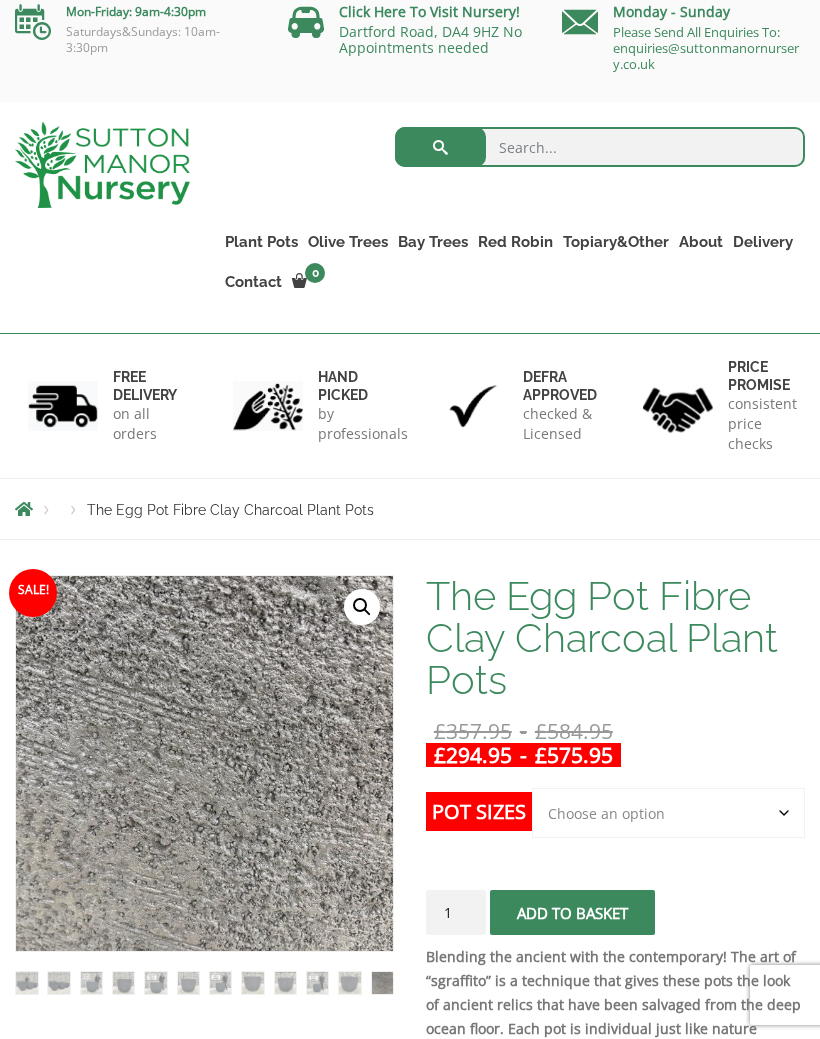 scroll, scrollTop: 0, scrollLeft: 0, axis: both 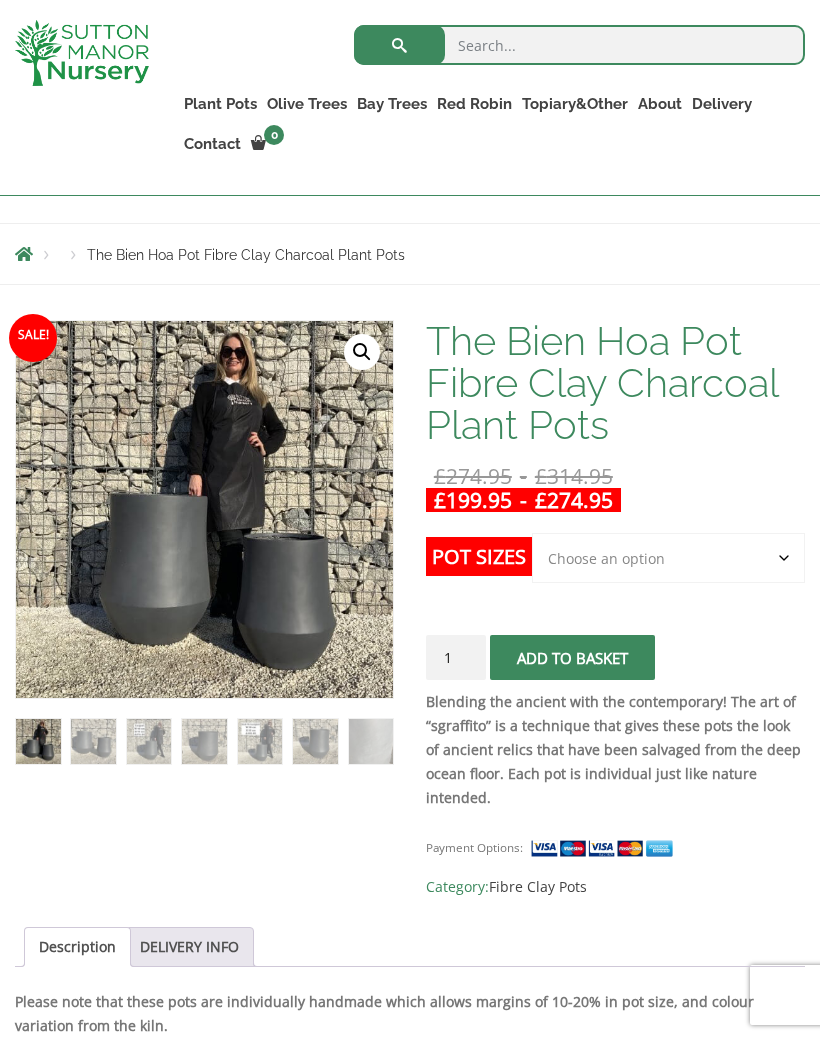 click on "Choose an option Click here to buy the 2nd To Largest Pot In The Picture Click here to buy The Largest Pot In The Picture" 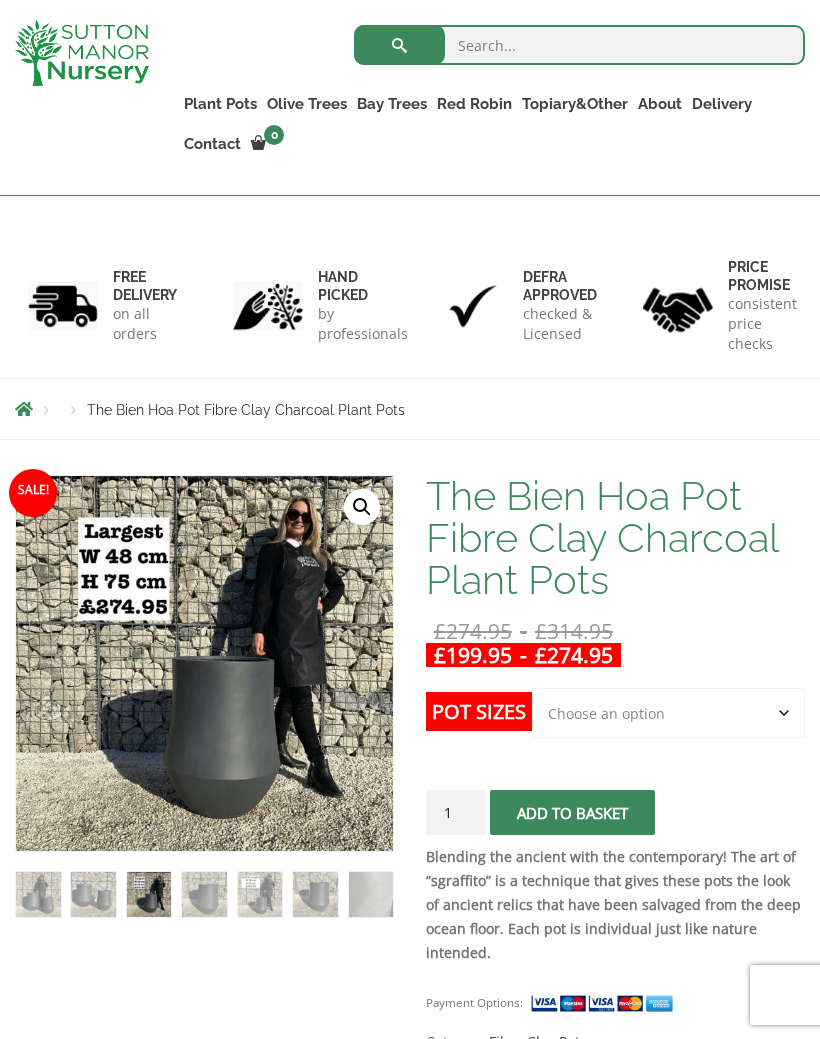 scroll, scrollTop: 0, scrollLeft: 0, axis: both 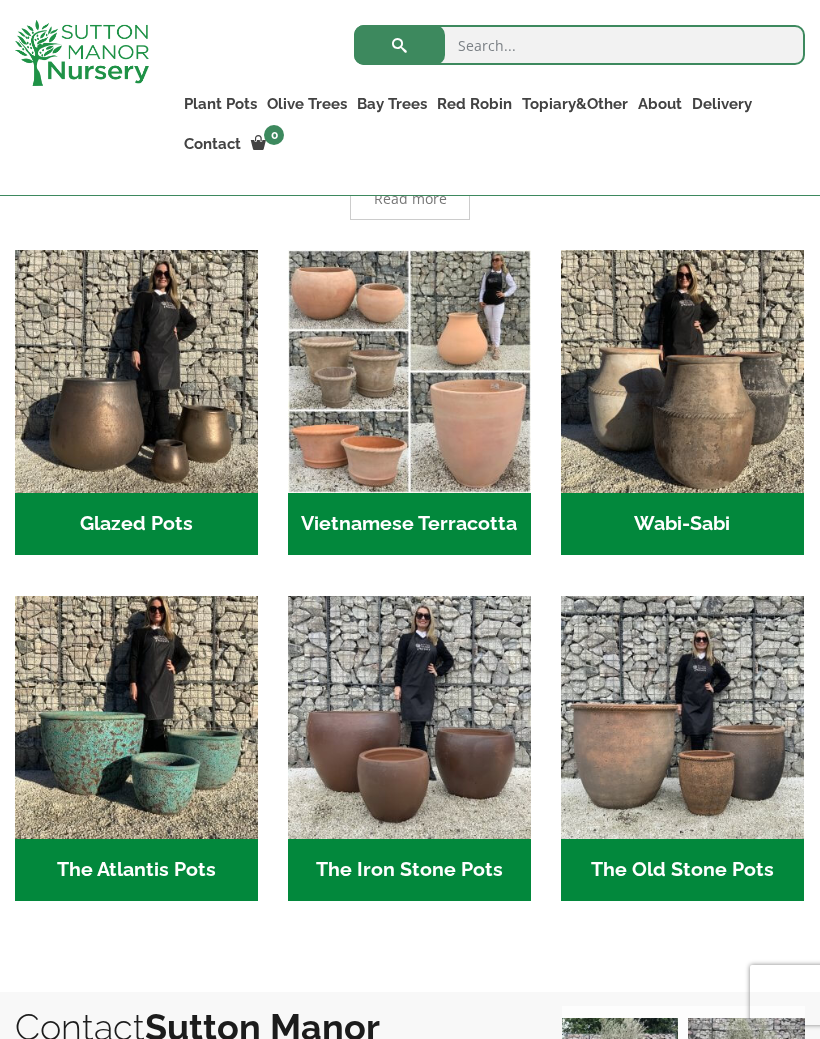 click on "Glazed Pots  (12)" at bounding box center [136, 524] 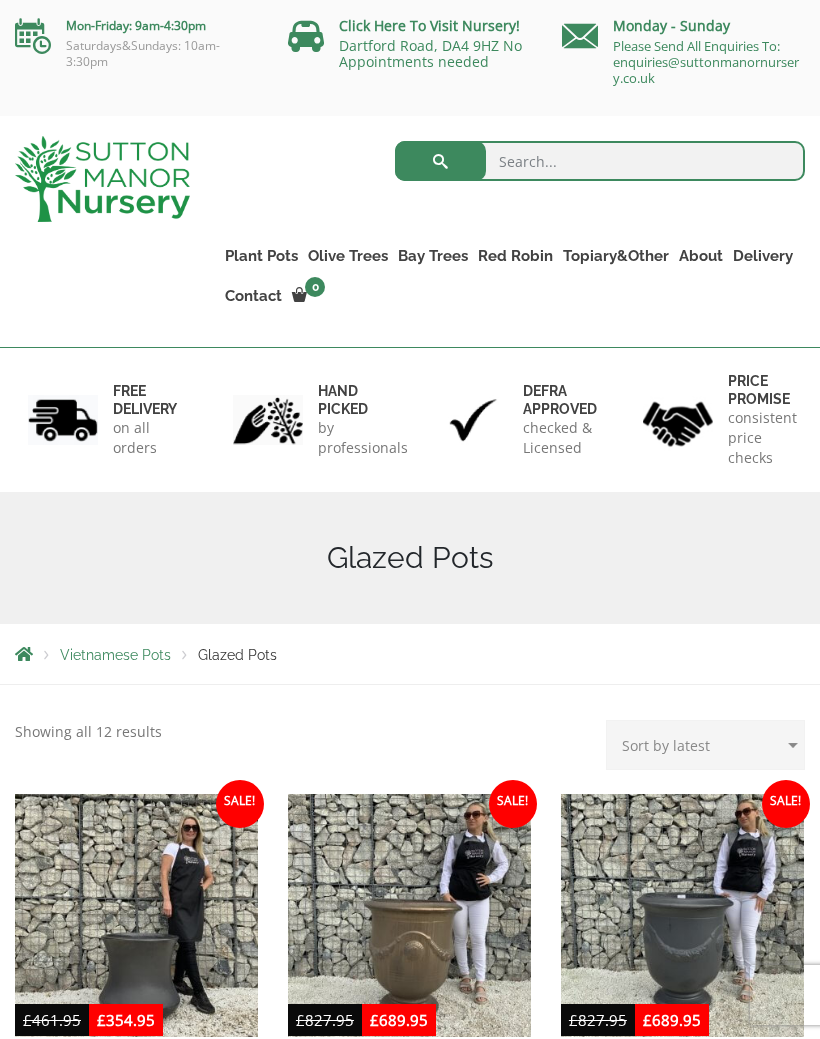 scroll, scrollTop: 0, scrollLeft: 0, axis: both 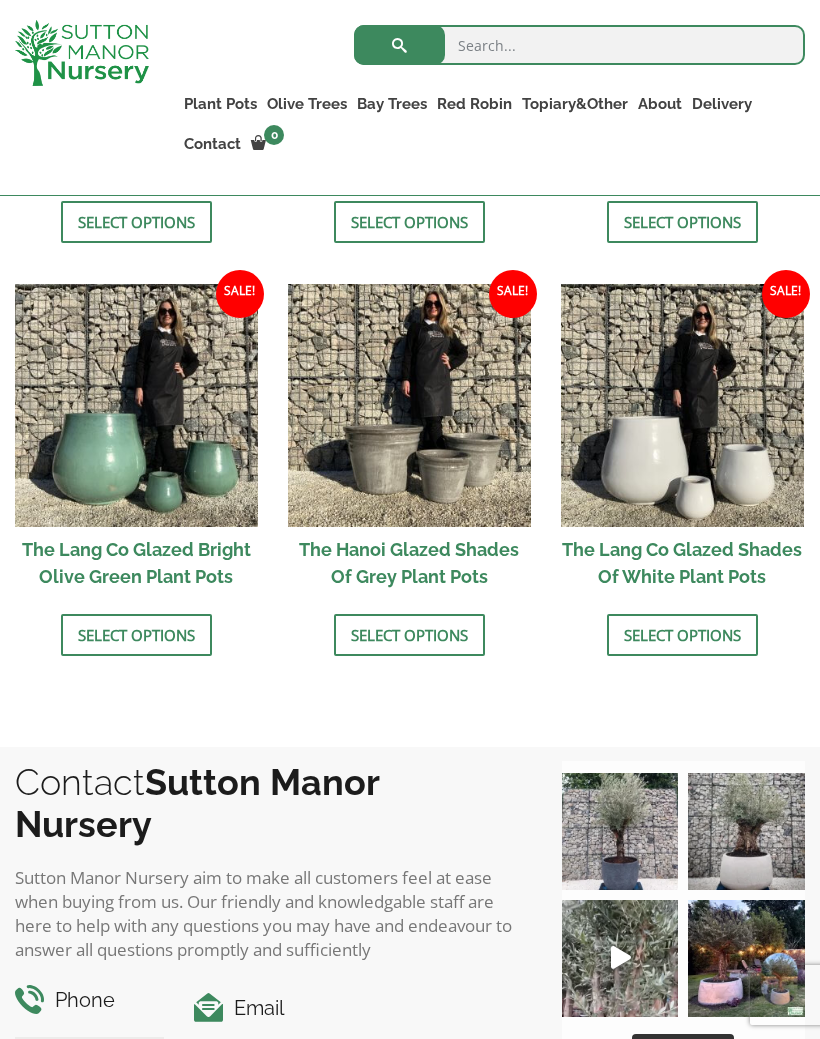 click on "The Lang Co Glazed Shades Of White Plant Pots" at bounding box center (682, 563) 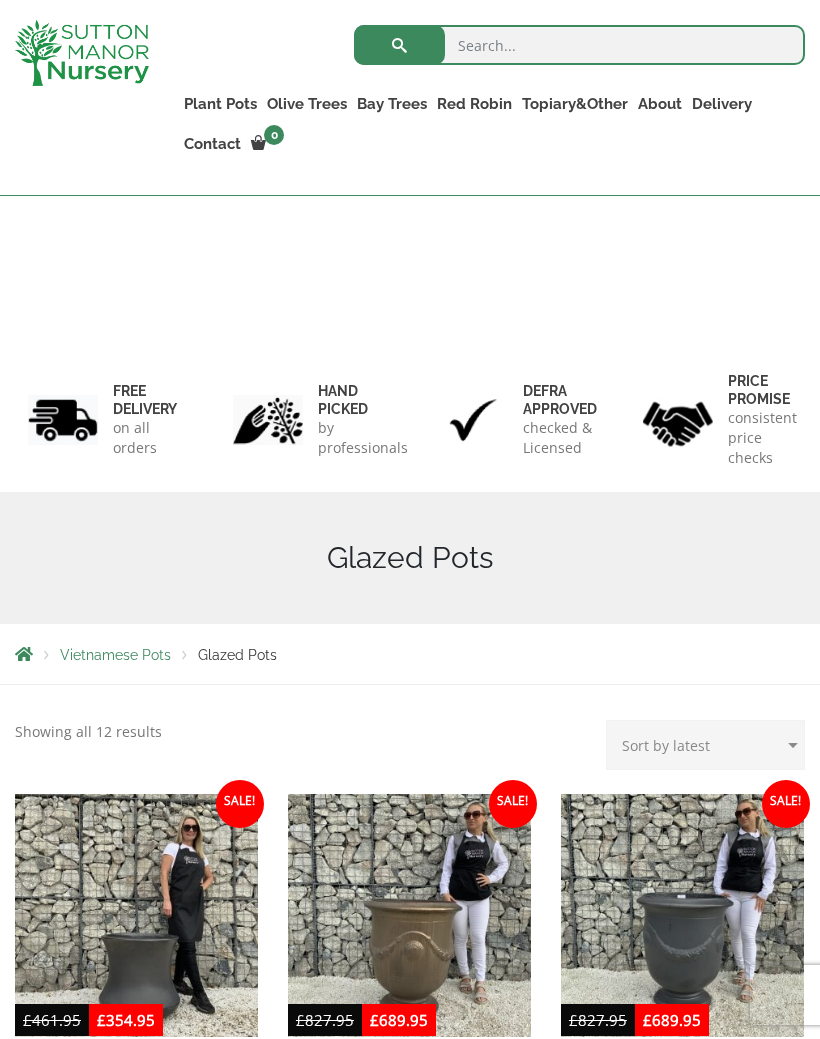 scroll, scrollTop: 1808, scrollLeft: 0, axis: vertical 